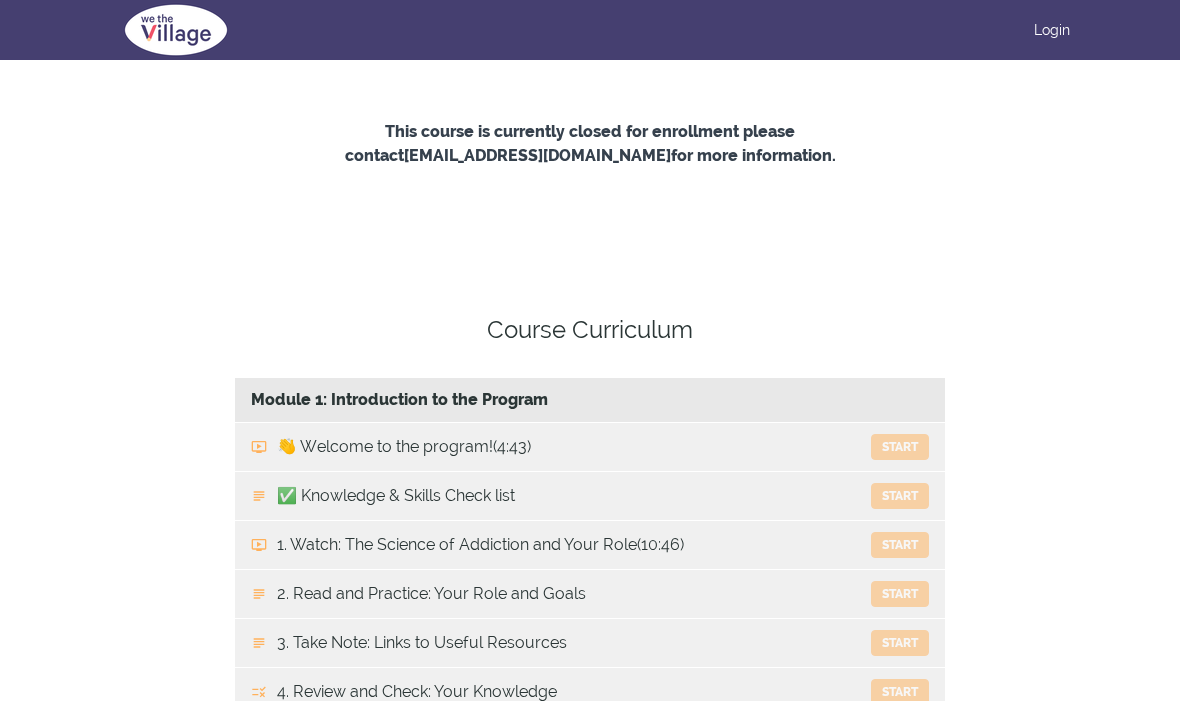 scroll, scrollTop: 0, scrollLeft: 0, axis: both 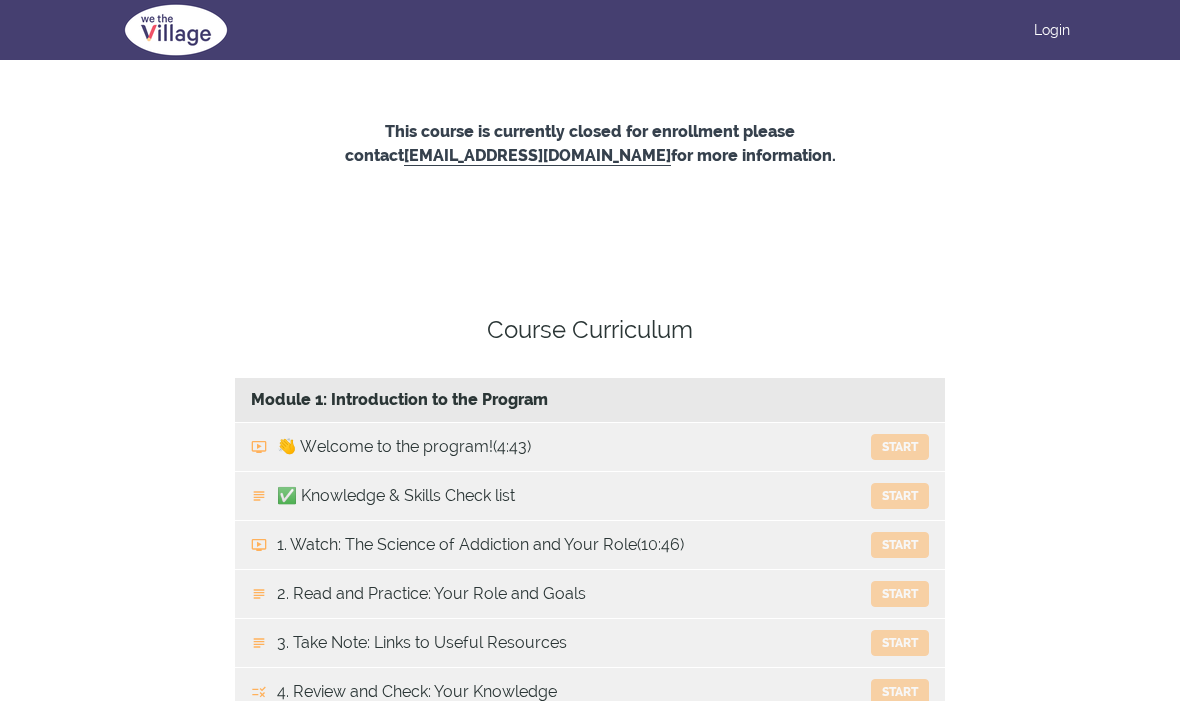 click on "Login" at bounding box center (1052, 30) 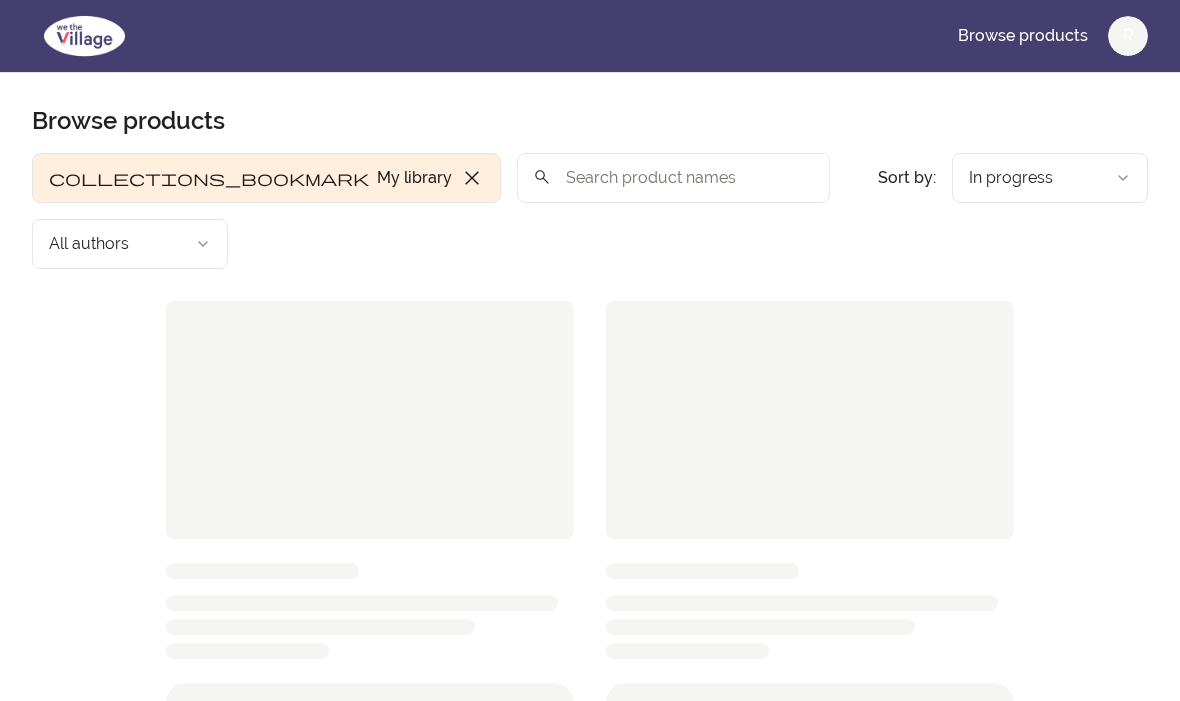 scroll, scrollTop: 0, scrollLeft: 0, axis: both 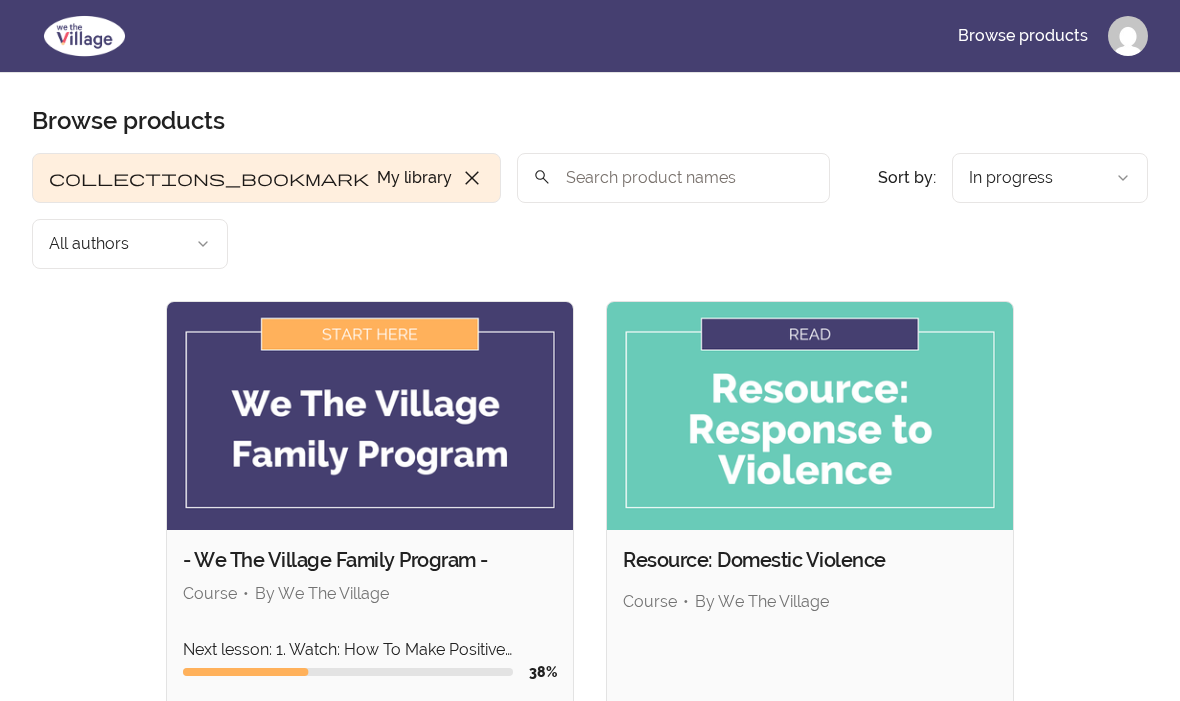 click on "collections_bookmark My library close" at bounding box center (266, 178) 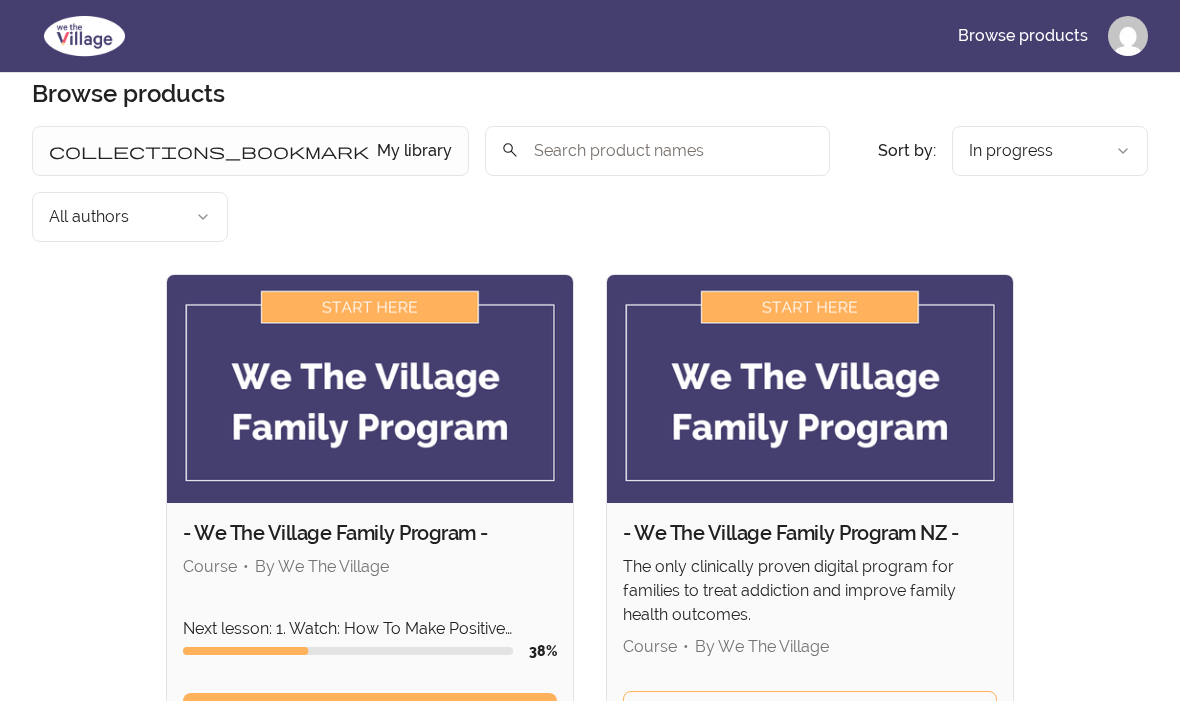 scroll, scrollTop: 0, scrollLeft: 0, axis: both 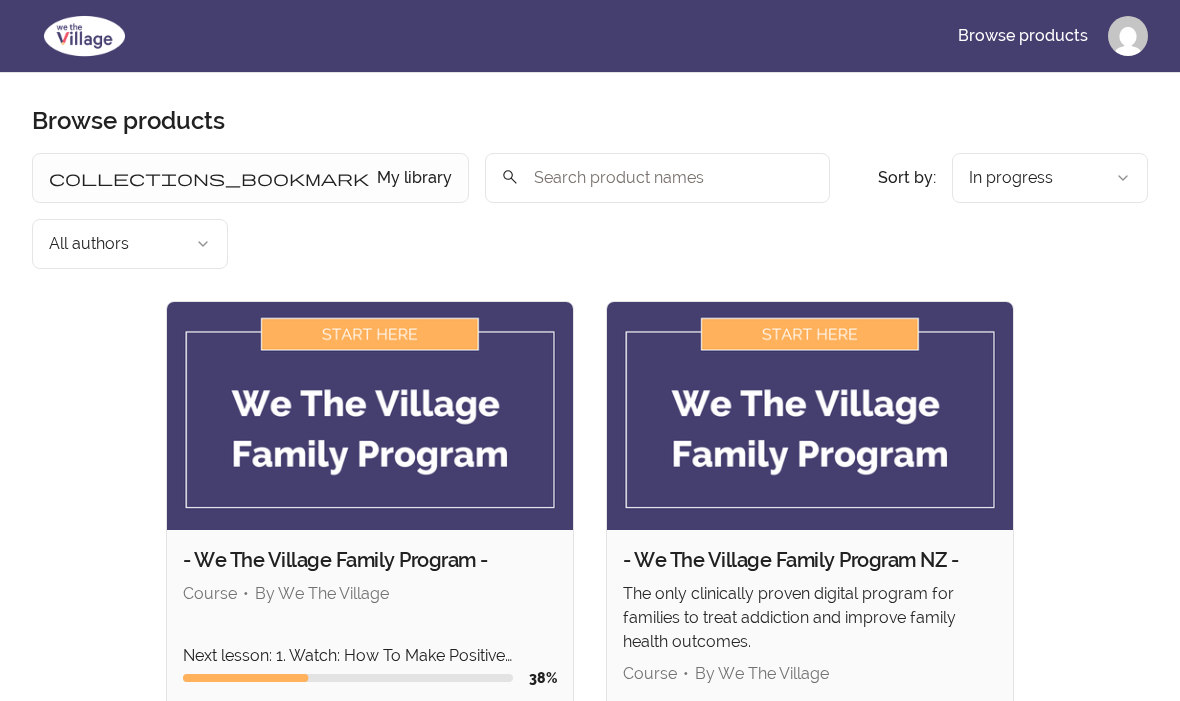 click 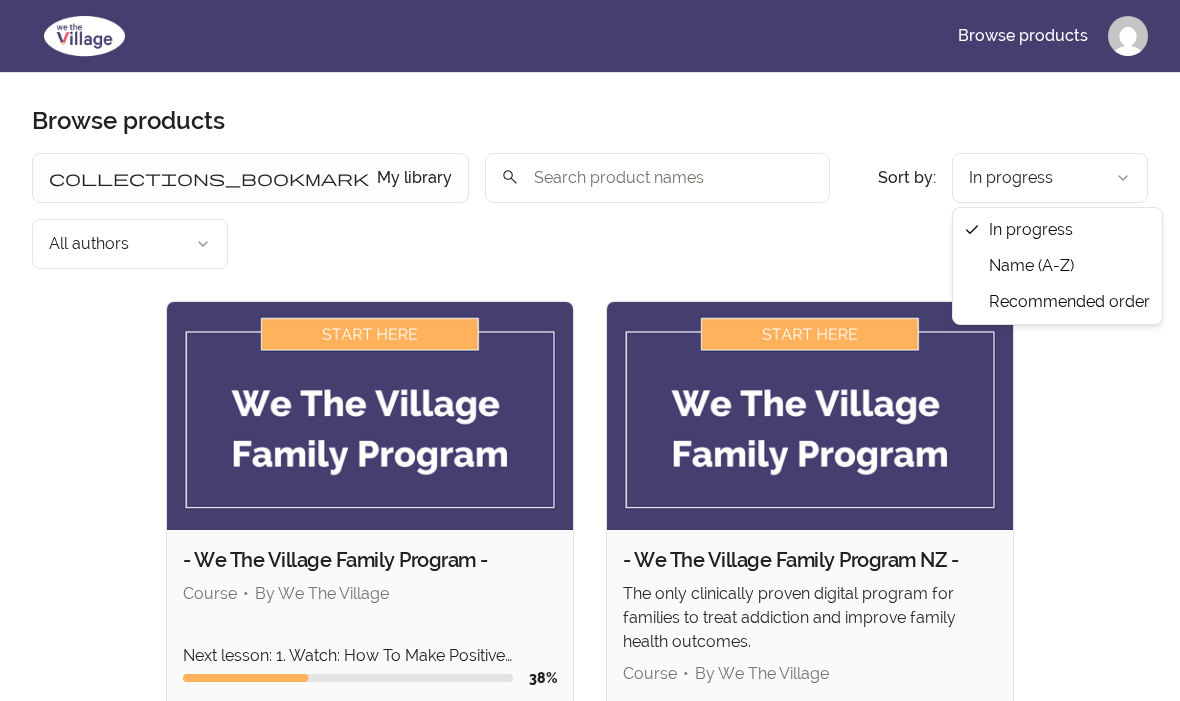click on "Skip to main content Main menu Includes navigation links and user settings Browse products Browse products Product filters: collections_bookmark My library Sort by: import_export In progress search All authors Sort by: import_export In progress - We The Village Family Program - Course By We The Village Next lesson: 1. Watch: How To Make Positive Progress 38 % View content - We The Village Family Program NZ - The only clinically proven digital program for families to treat addiction and improve family health outcomes. Course By We The Village 3 payments of $49.90/month - We The Village Private Family Program NZ - The only clinically proven digital program for families to treat addiction and improve family health outcomes. With our Private Program you receive one-to-one attention with a CRAFT certified coach for maximum support. Course By Jane Macky 7 days free trial Resource: Domestic Violence Course By We The Village View content Resource: Overdose & Trauma Course By We The Village View content ©  2025" at bounding box center (590, 1050) 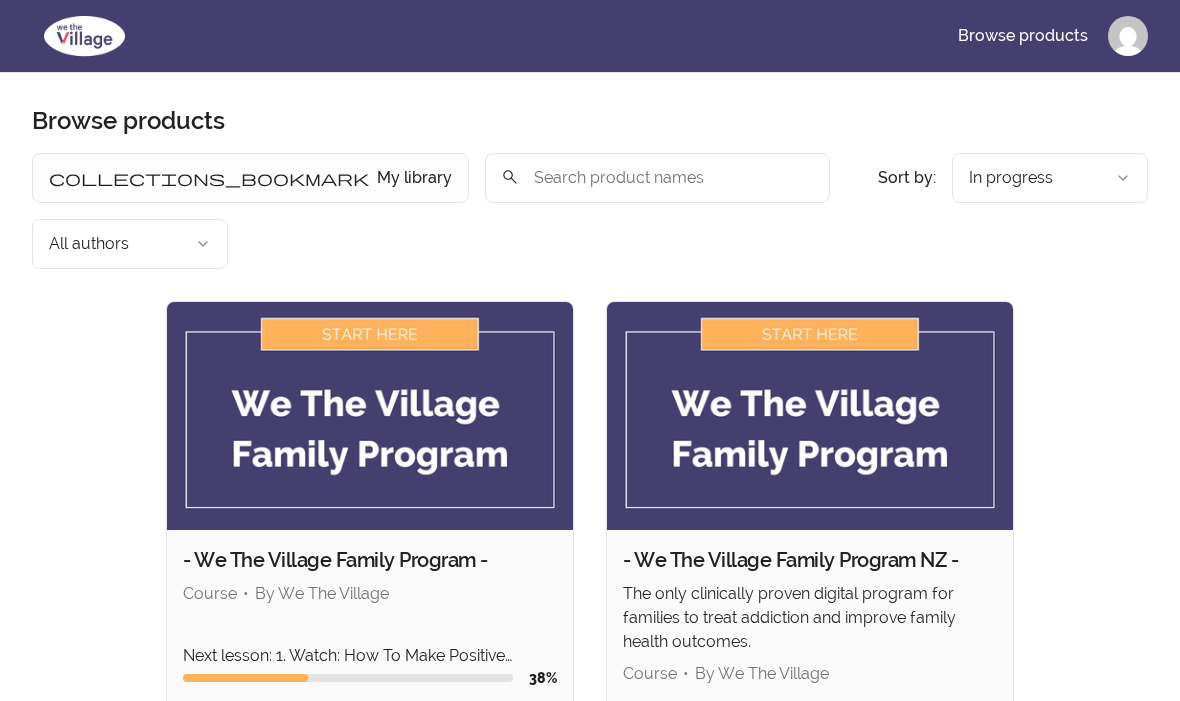 click at bounding box center (657, 178) 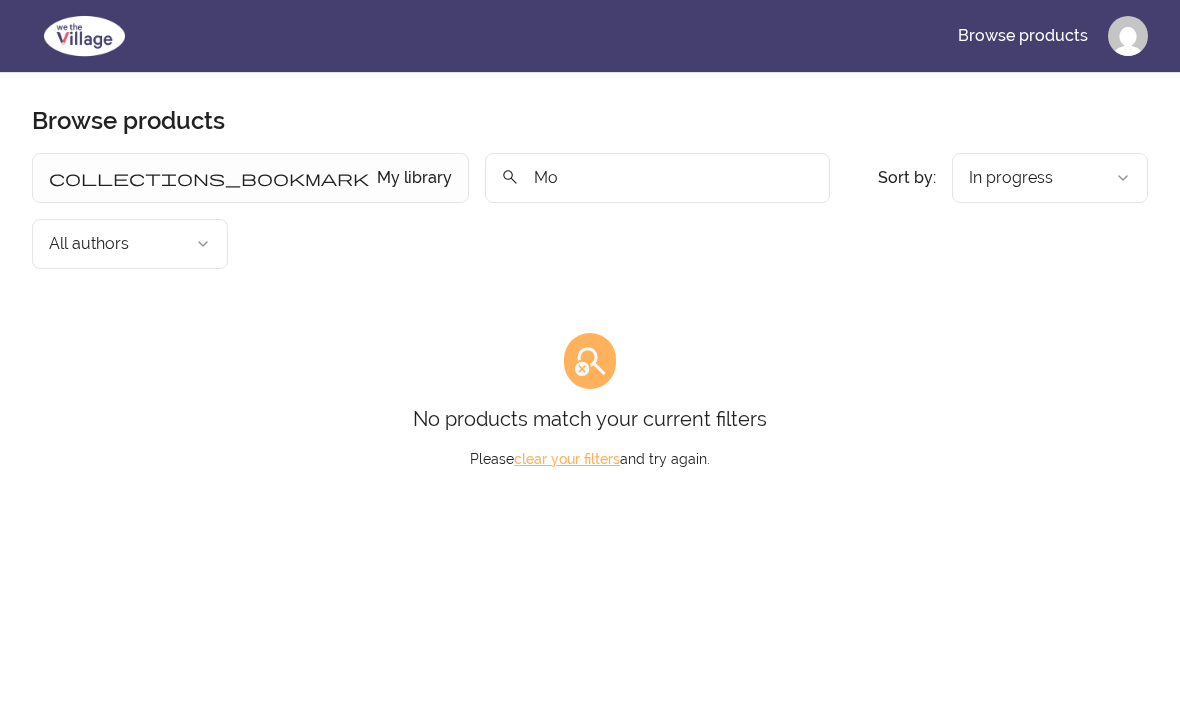 type on "M" 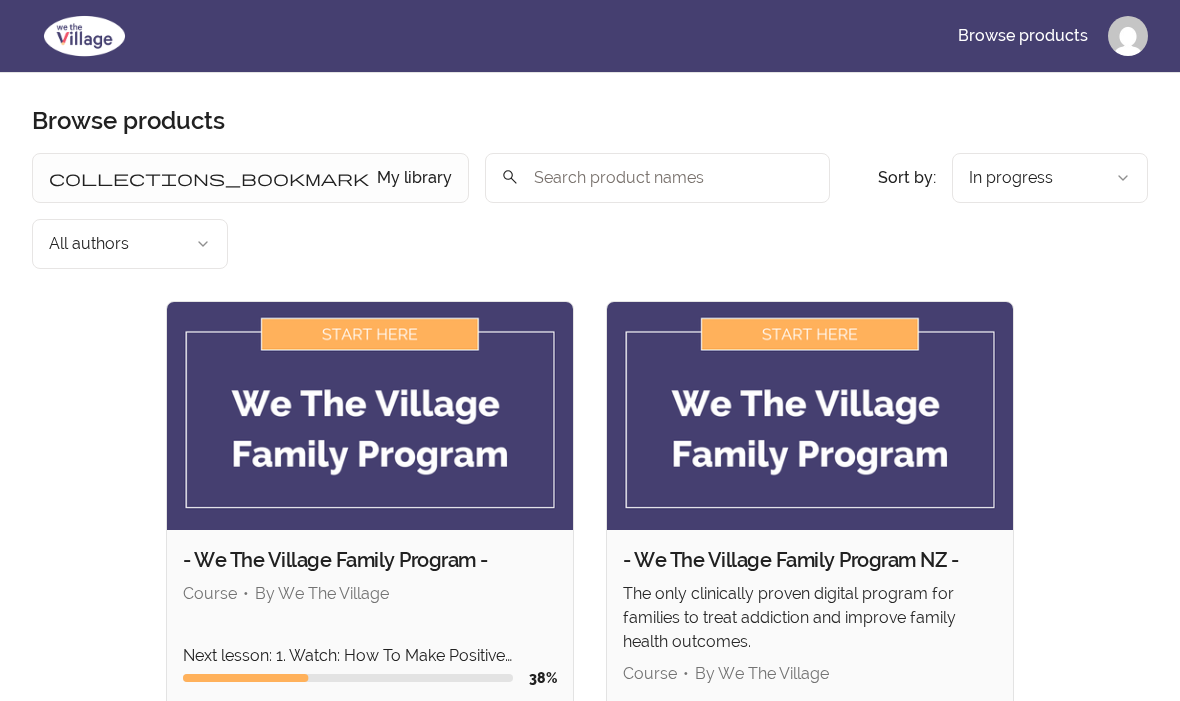 type 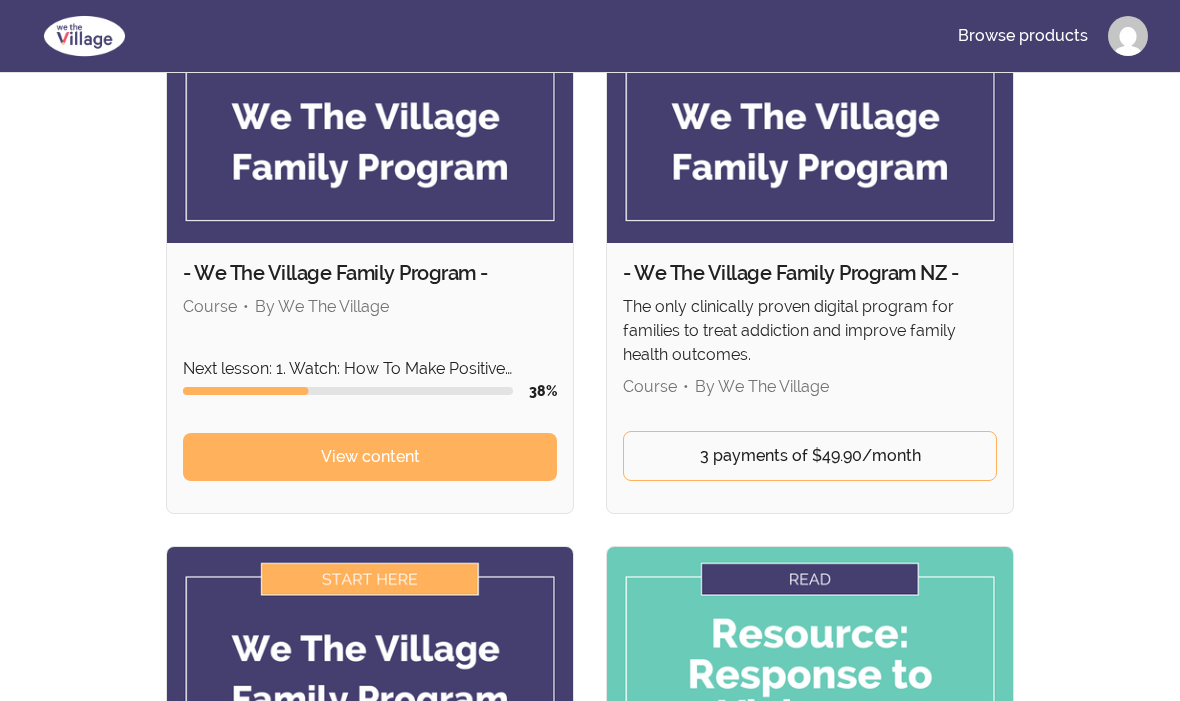 scroll, scrollTop: 120, scrollLeft: 0, axis: vertical 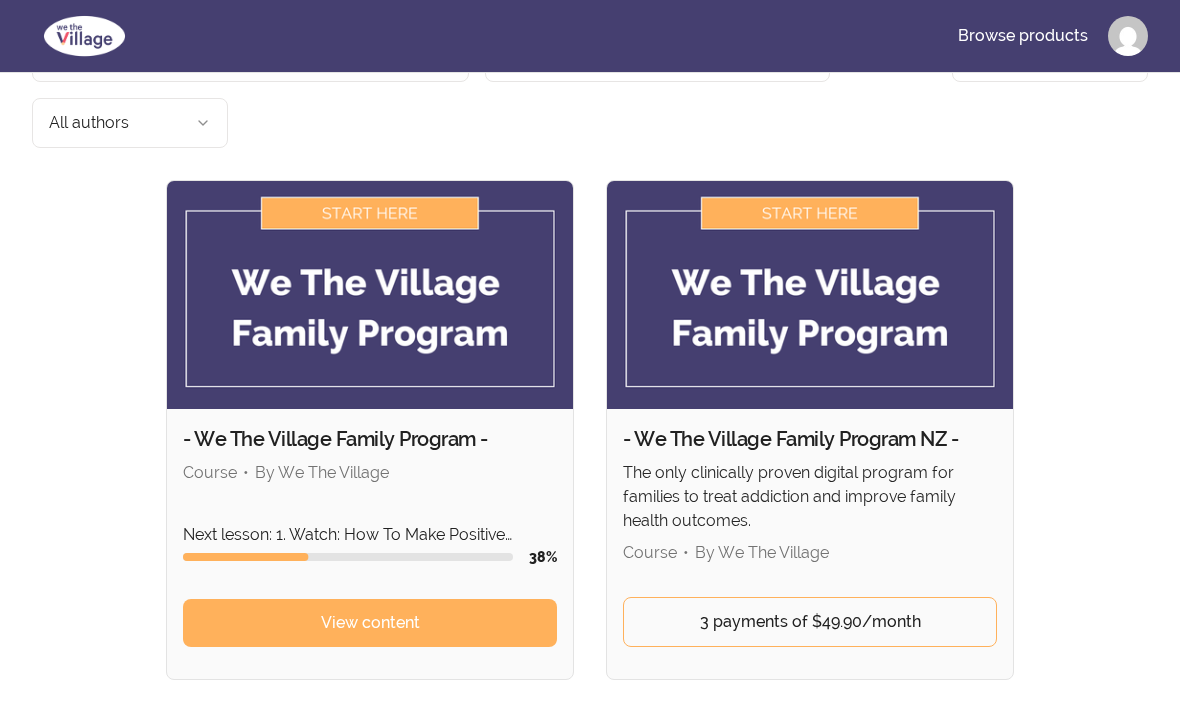 click at bounding box center (810, 296) 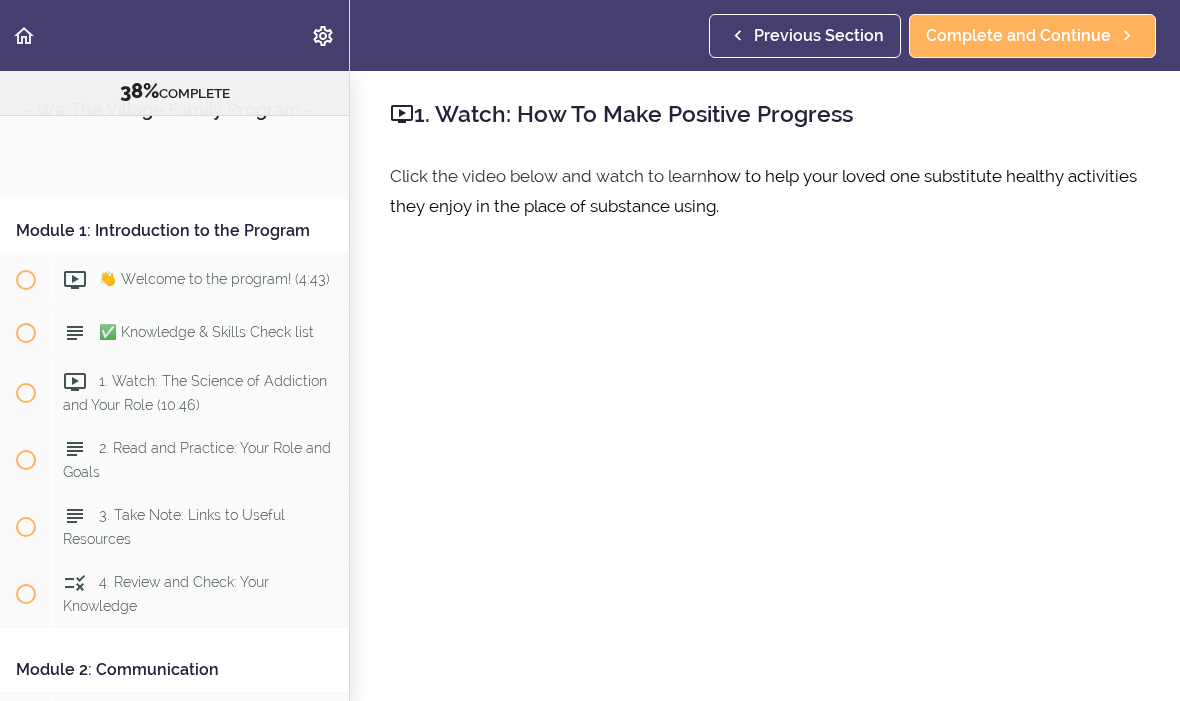 scroll, scrollTop: 0, scrollLeft: 0, axis: both 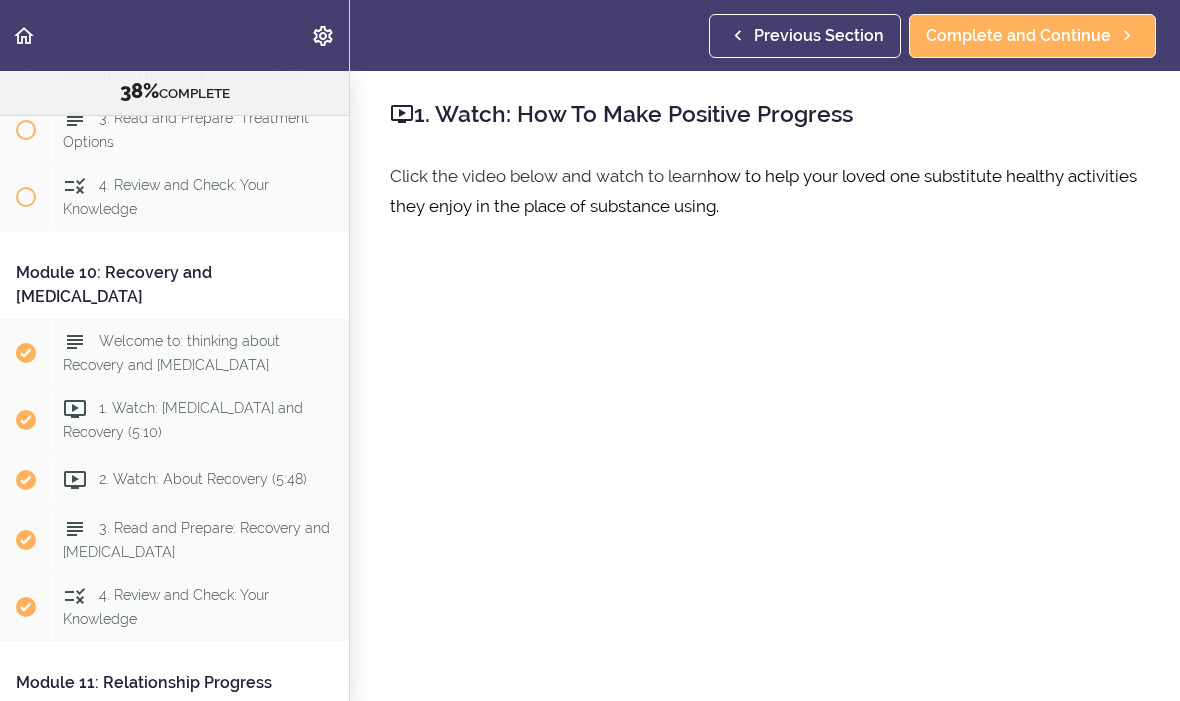 click on "Module 10: Recovery and [MEDICAL_DATA]" at bounding box center (174, 285) 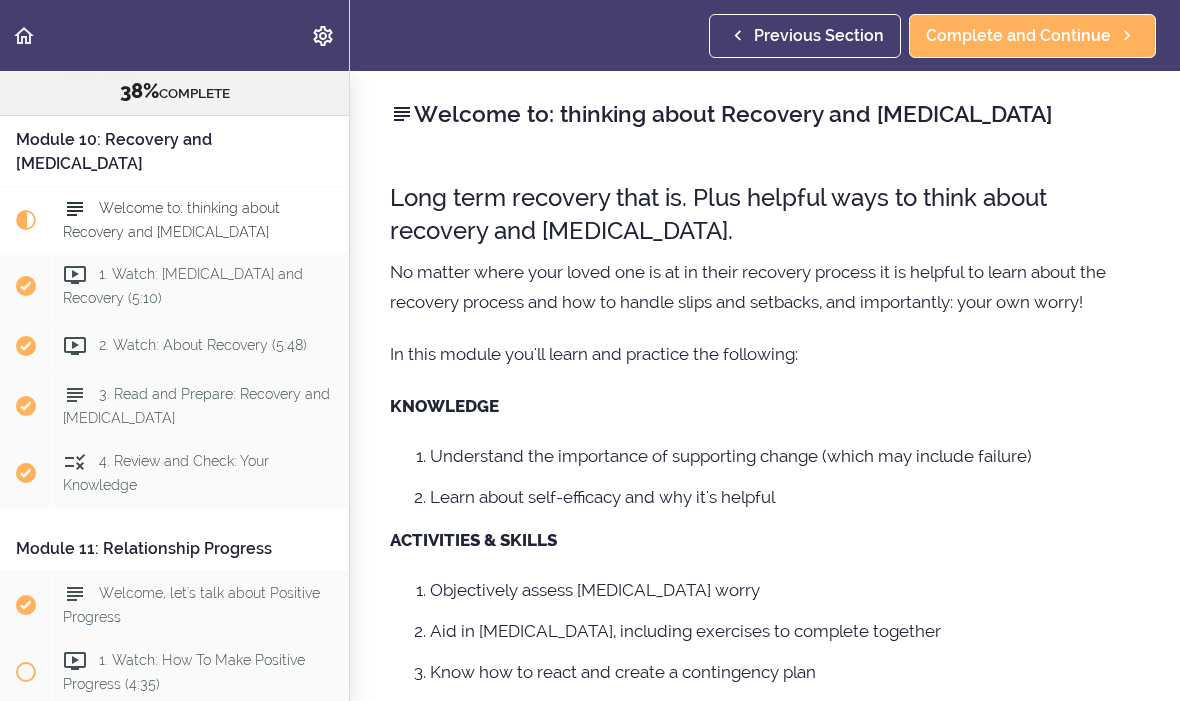 scroll, scrollTop: 4116, scrollLeft: 0, axis: vertical 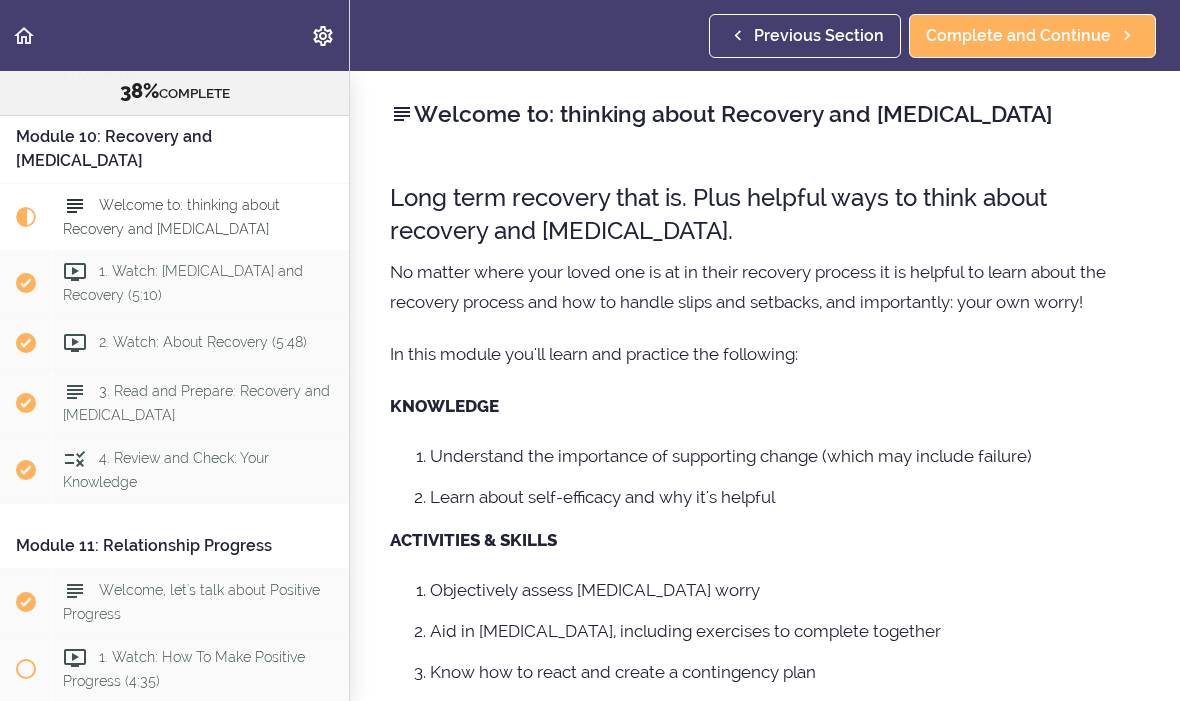 click on "Objectively assess [MEDICAL_DATA] worry" at bounding box center [785, 590] 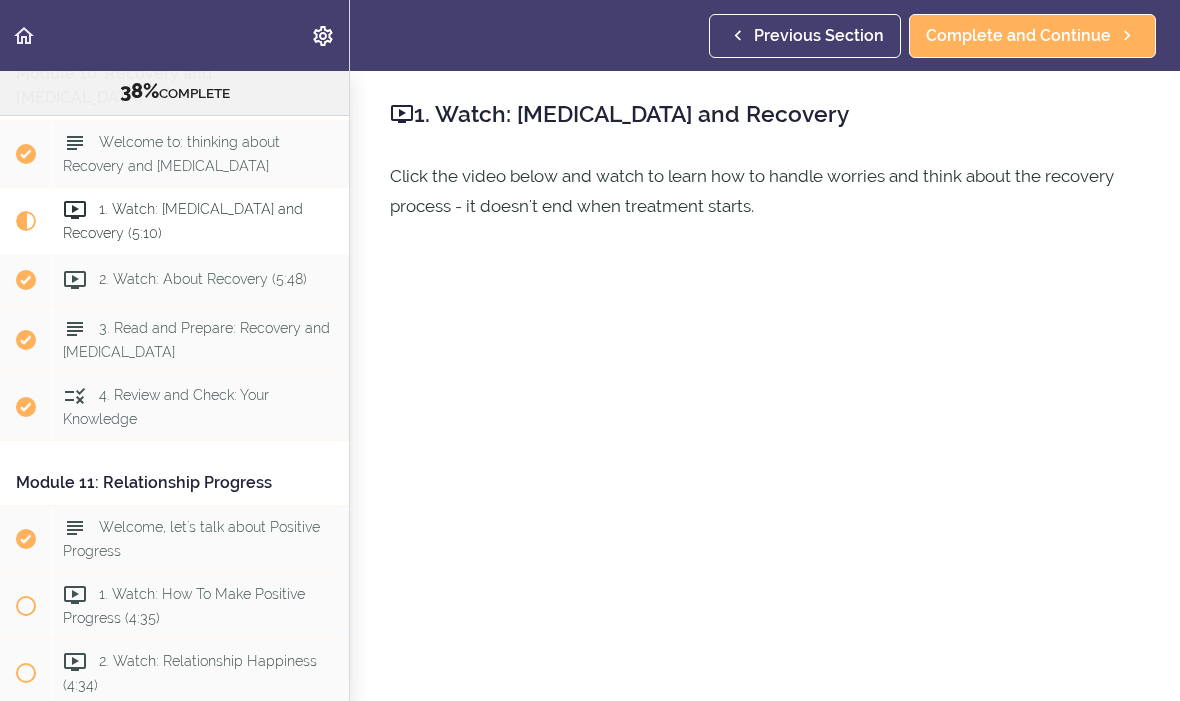 scroll, scrollTop: 4183, scrollLeft: 0, axis: vertical 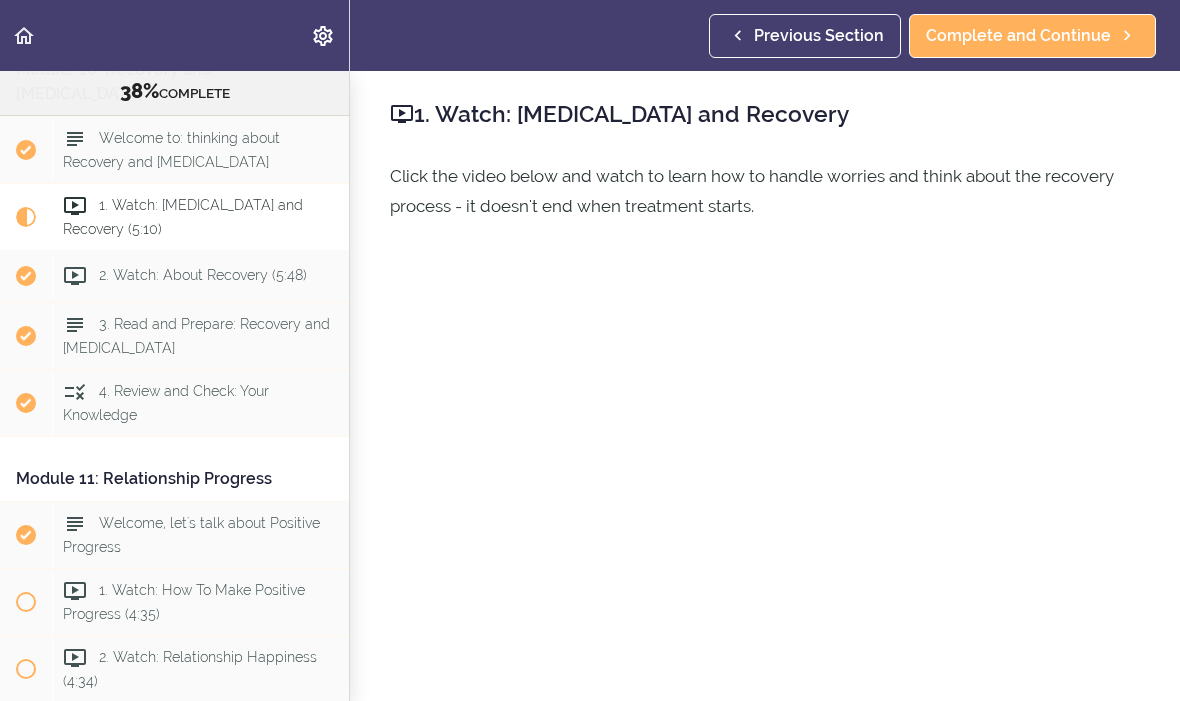 click on "2. Watch: About Recovery
(5:48)" at bounding box center [200, 276] 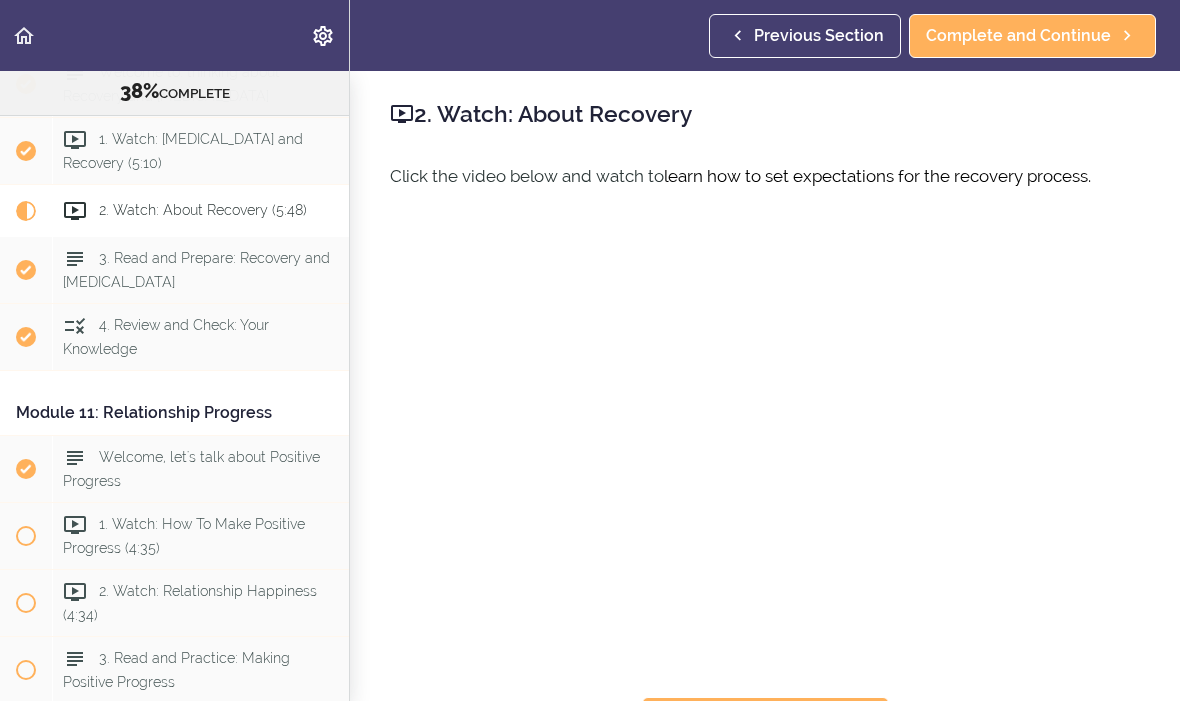 scroll, scrollTop: 4250, scrollLeft: 0, axis: vertical 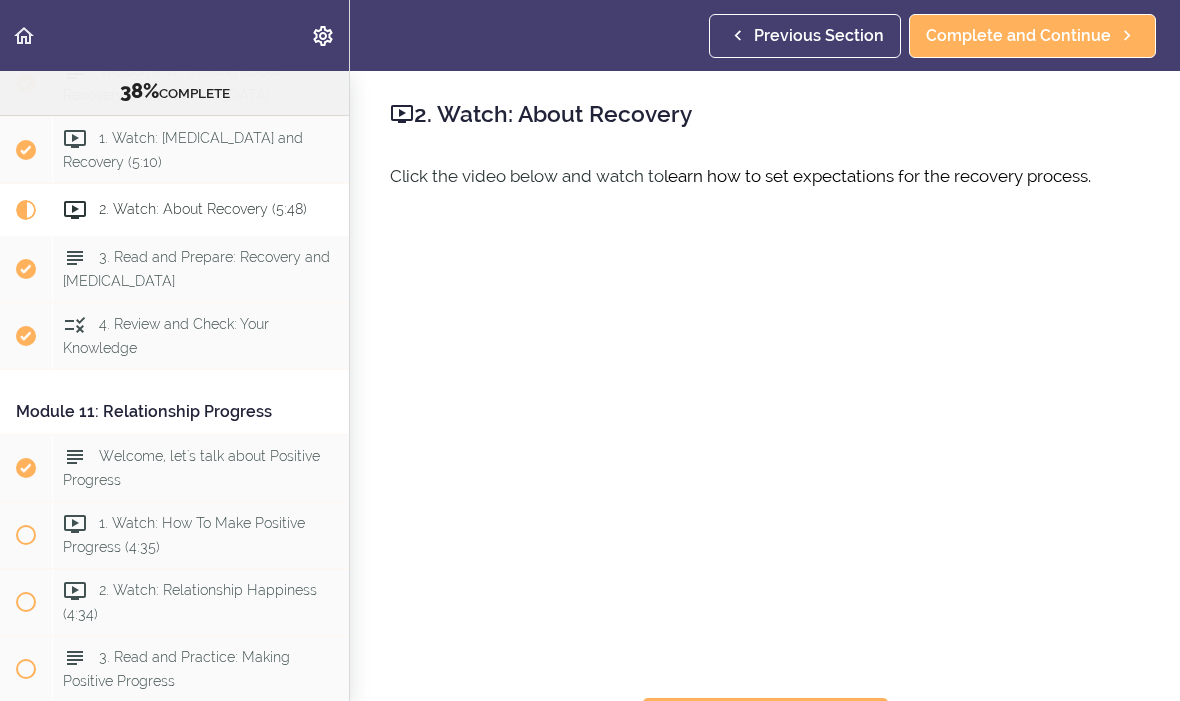 click on "3. Read and Prepare: Recovery and [MEDICAL_DATA]" at bounding box center [200, 269] 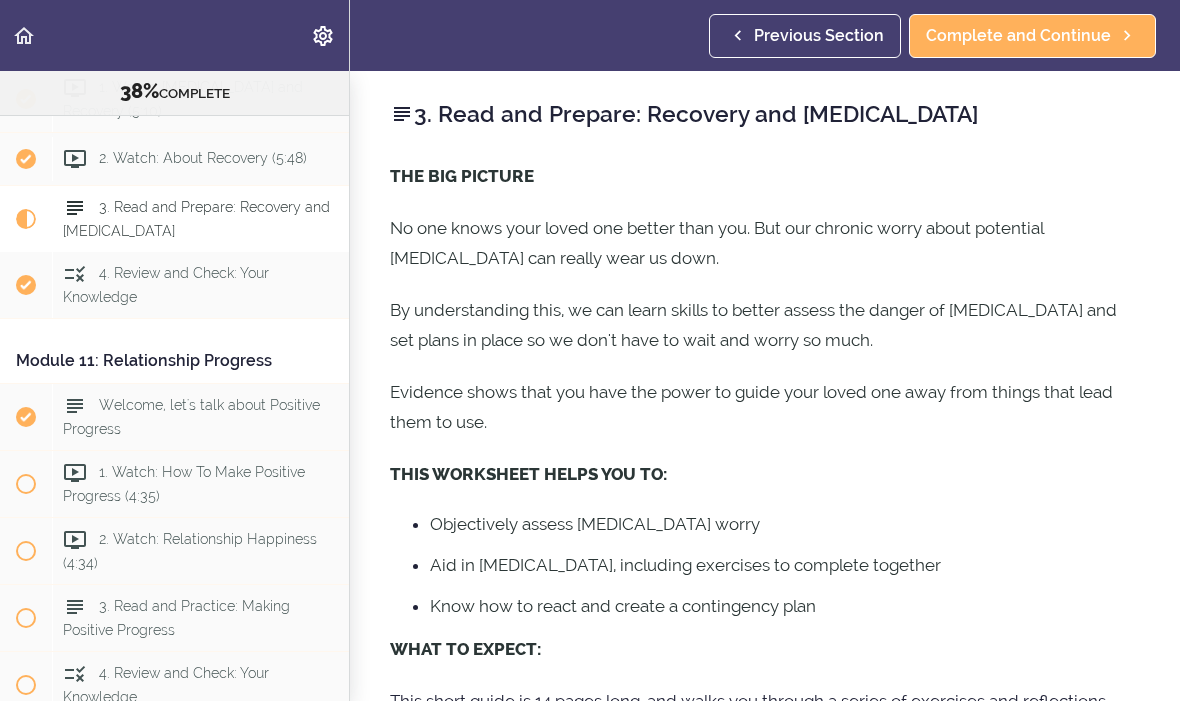 scroll, scrollTop: 4303, scrollLeft: 0, axis: vertical 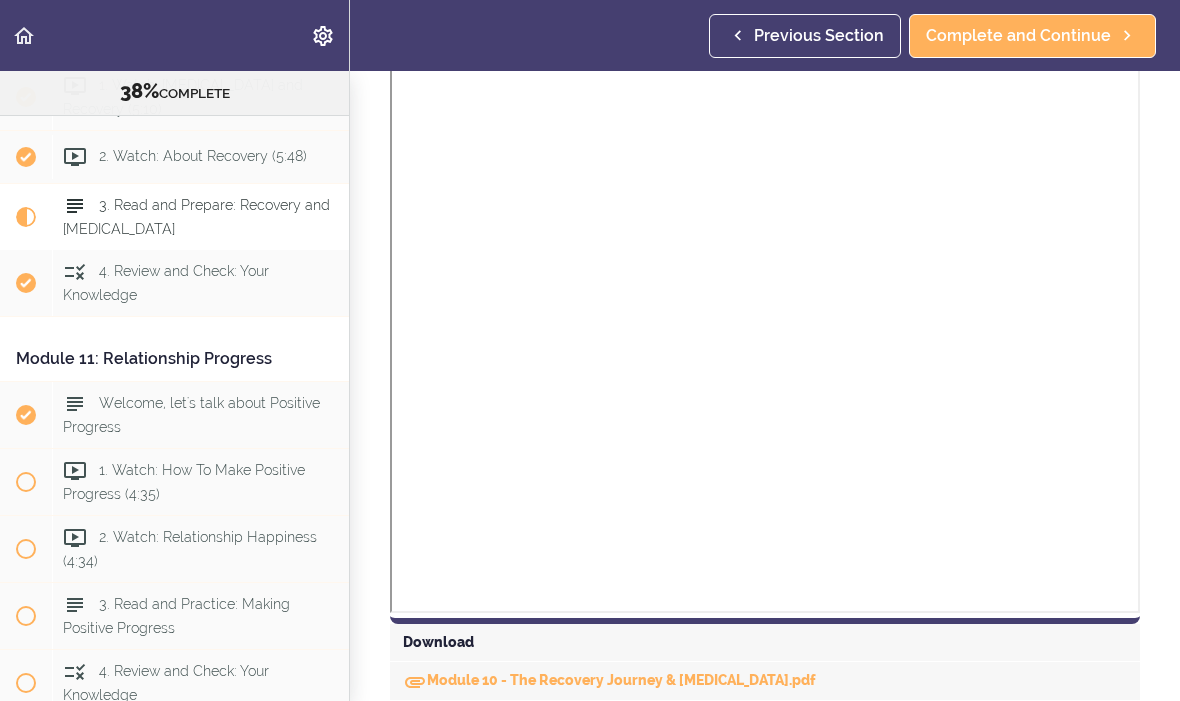 click on "4. Review and Check: Your Knowledge" at bounding box center [200, 283] 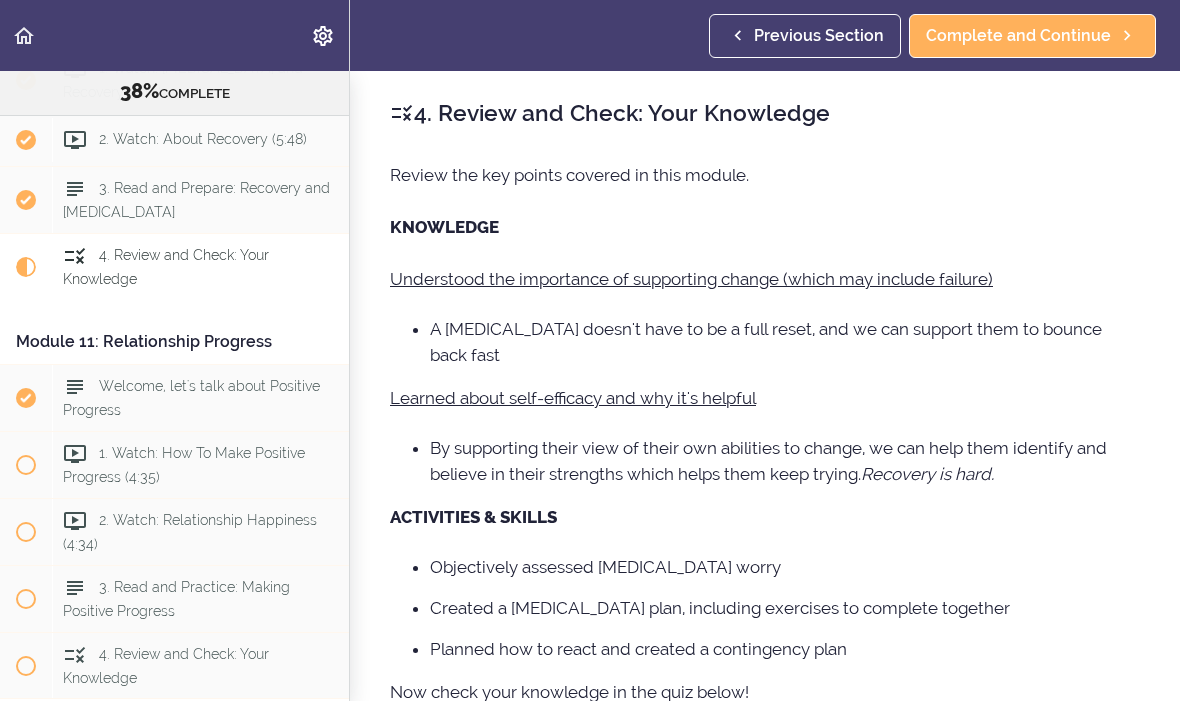 scroll, scrollTop: 4334, scrollLeft: 0, axis: vertical 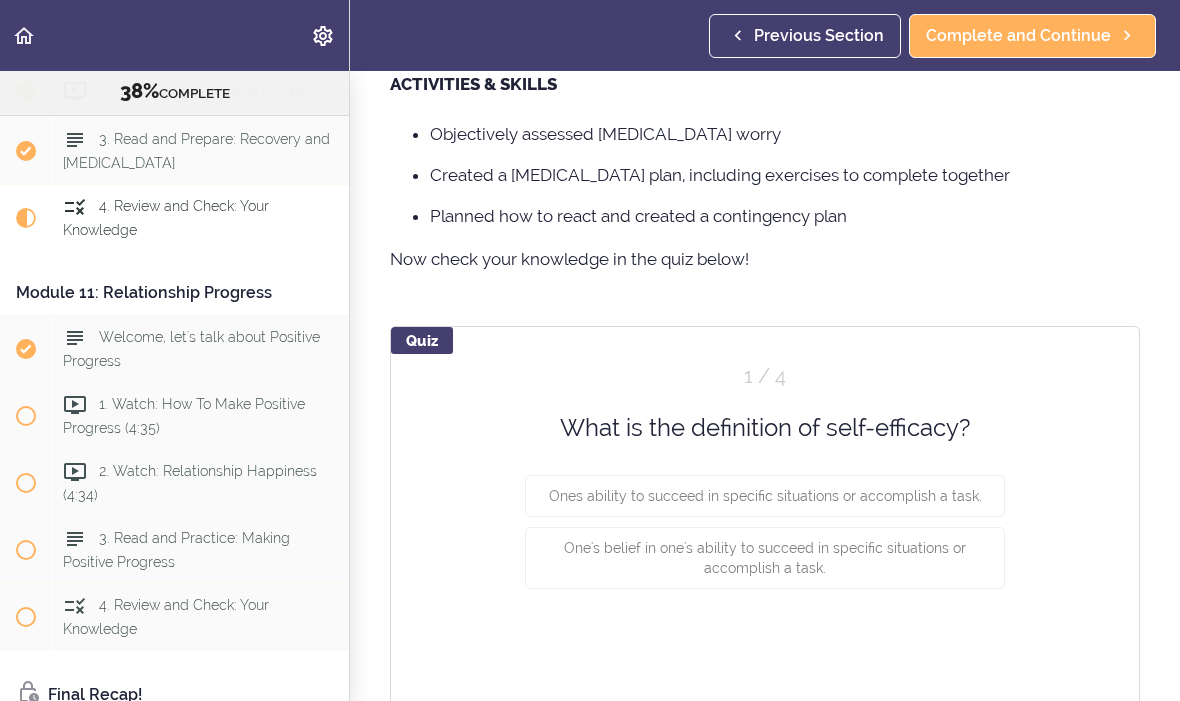 click on "One's belief in one's ability to succeed in specific situations or accomplish a task." at bounding box center (765, 558) 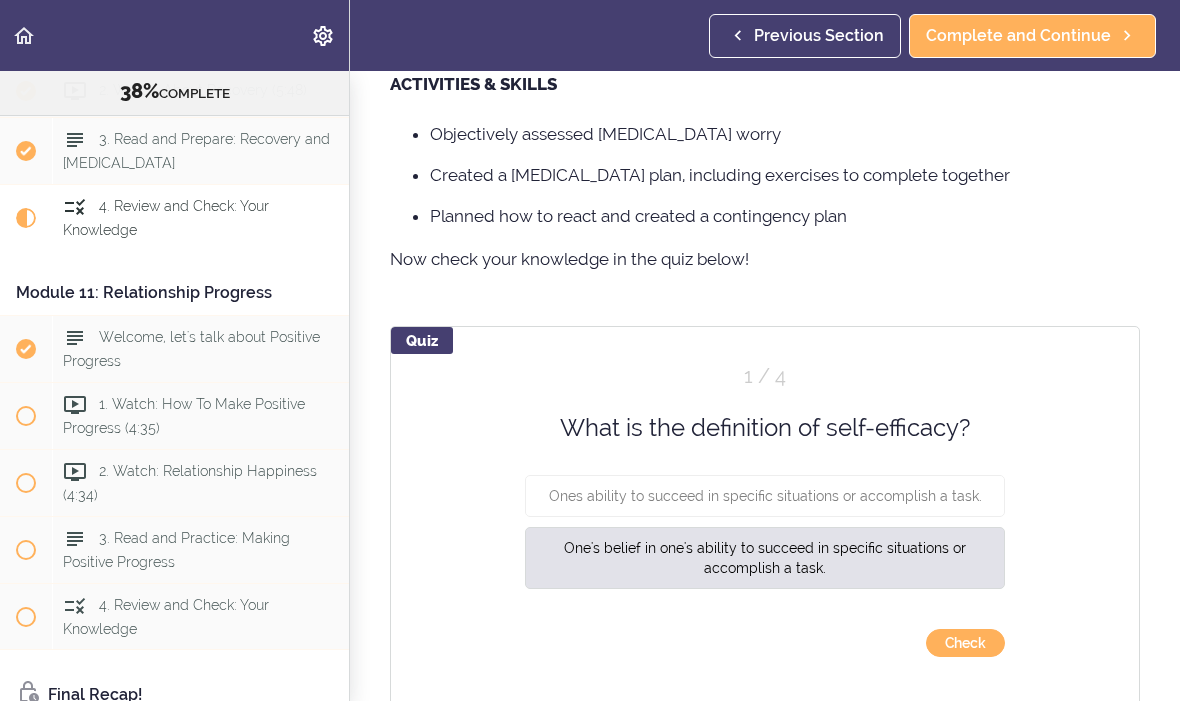 click on "Check" at bounding box center (965, 643) 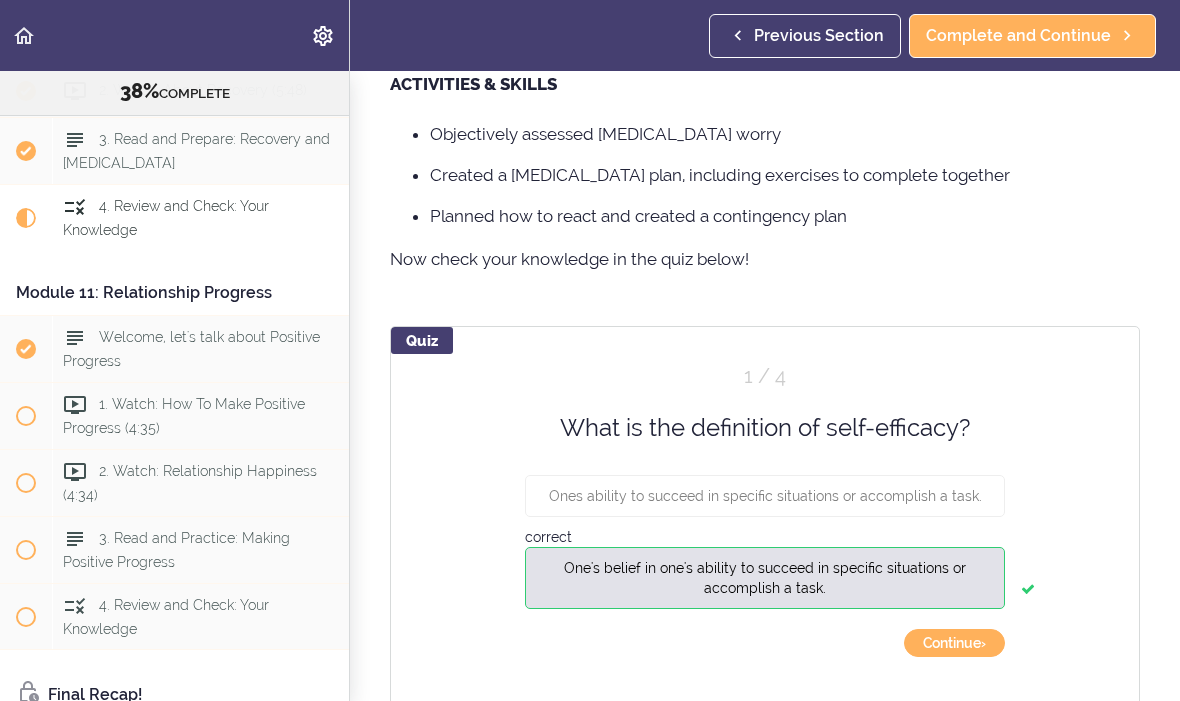 scroll, scrollTop: 434, scrollLeft: 0, axis: vertical 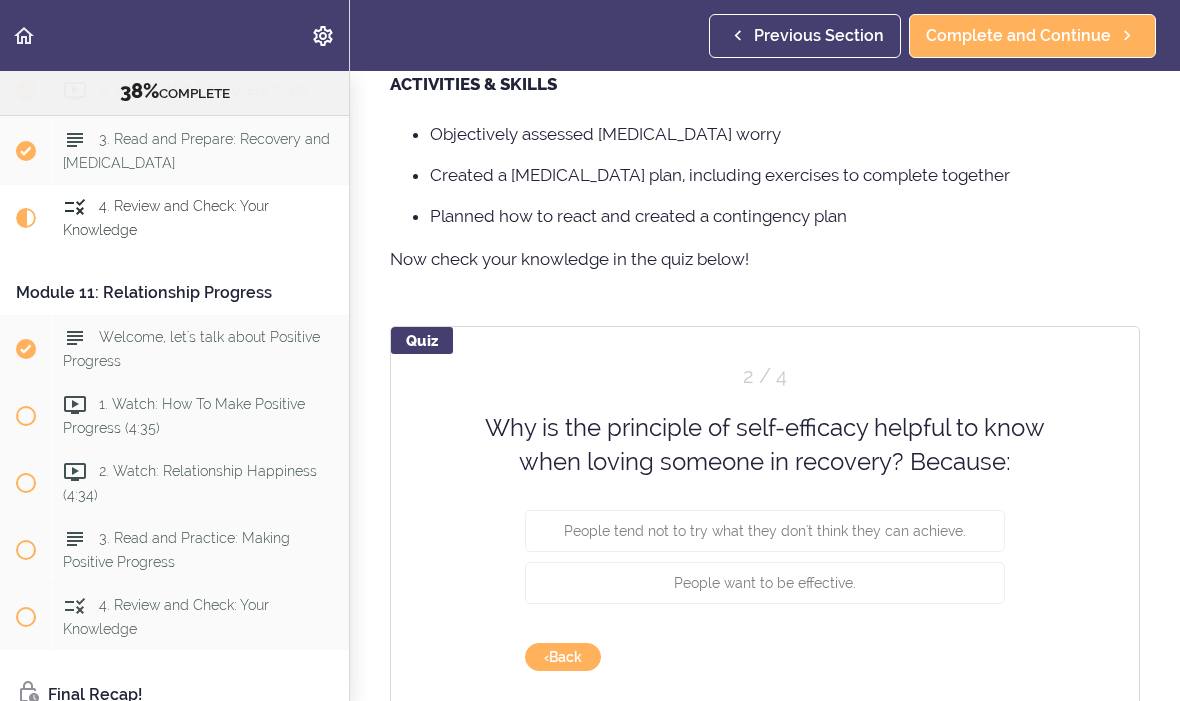 click on "People want to be effective." at bounding box center [765, 582] 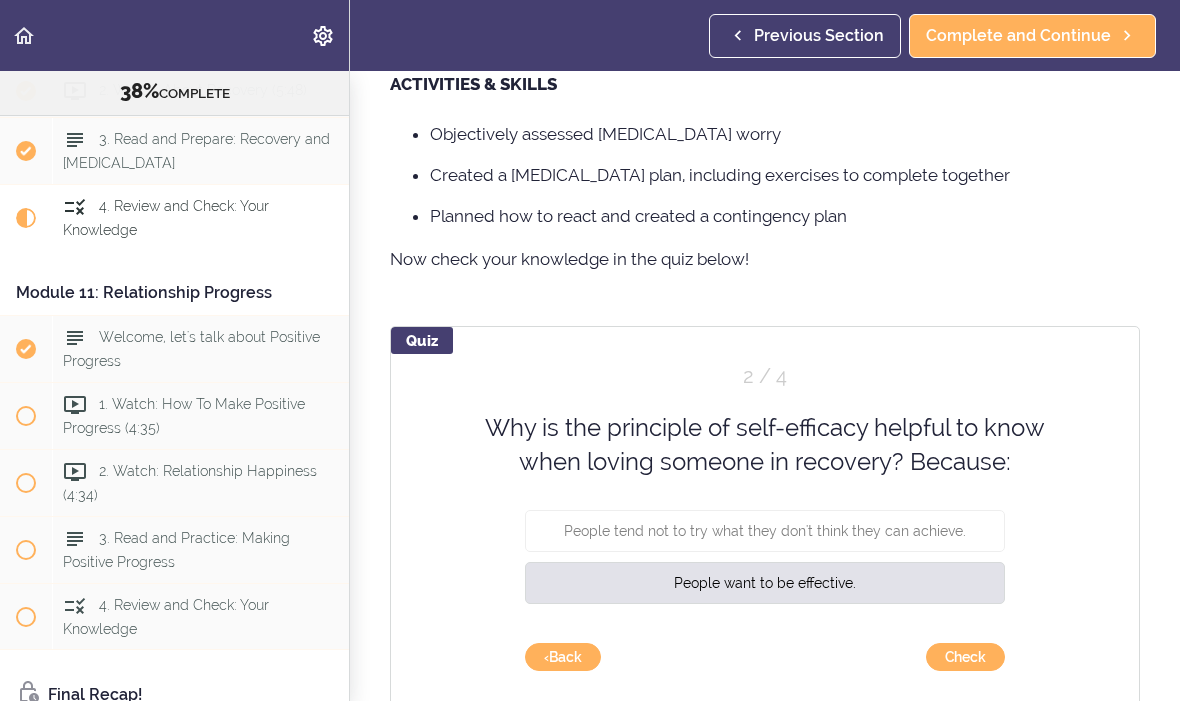 click on "Check" at bounding box center (965, 657) 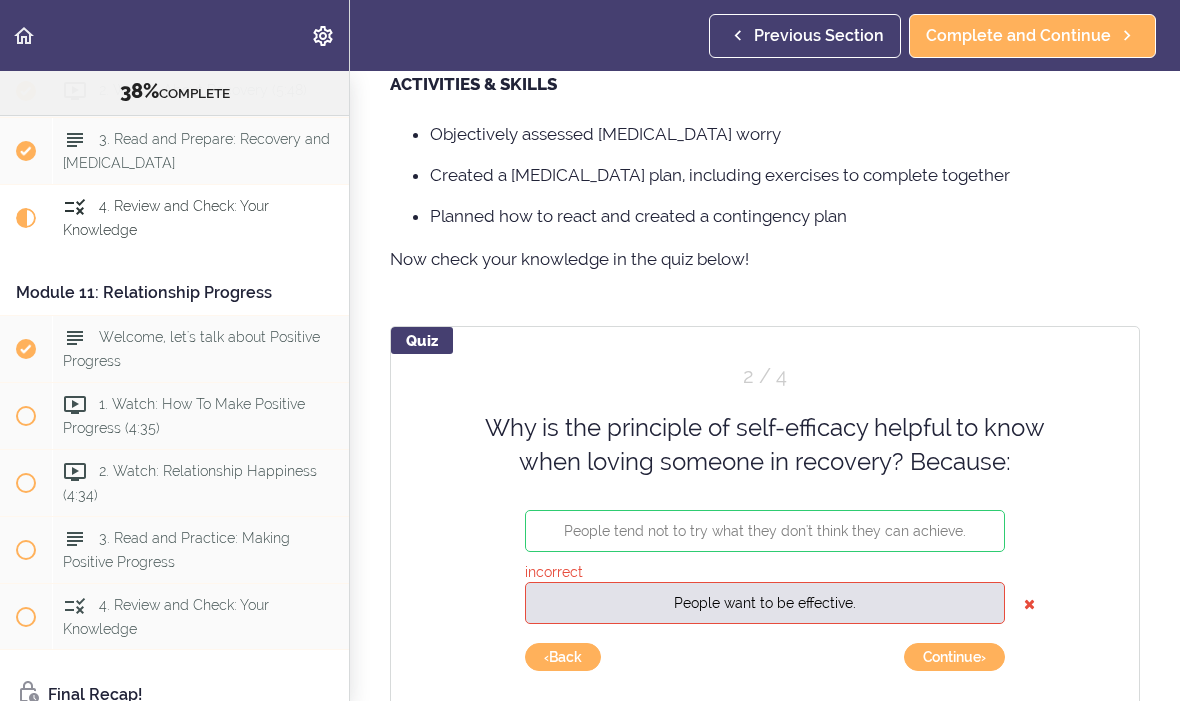 click on "Continue  ›" at bounding box center [954, 657] 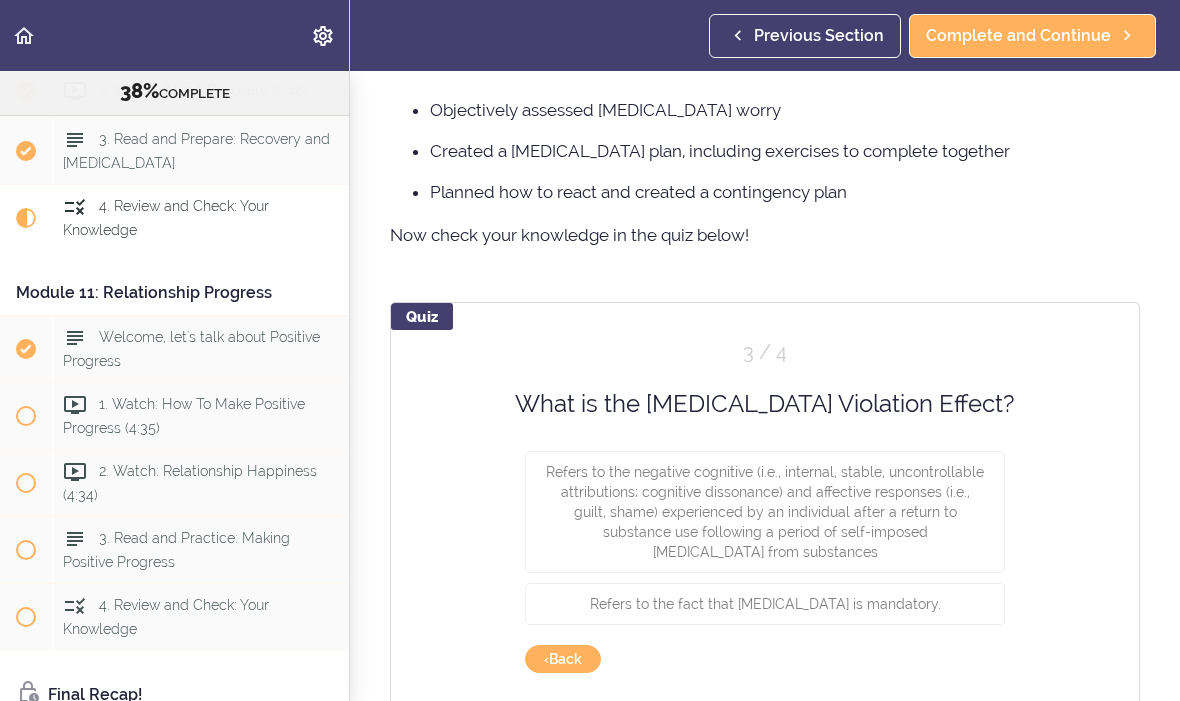 scroll, scrollTop: 457, scrollLeft: 0, axis: vertical 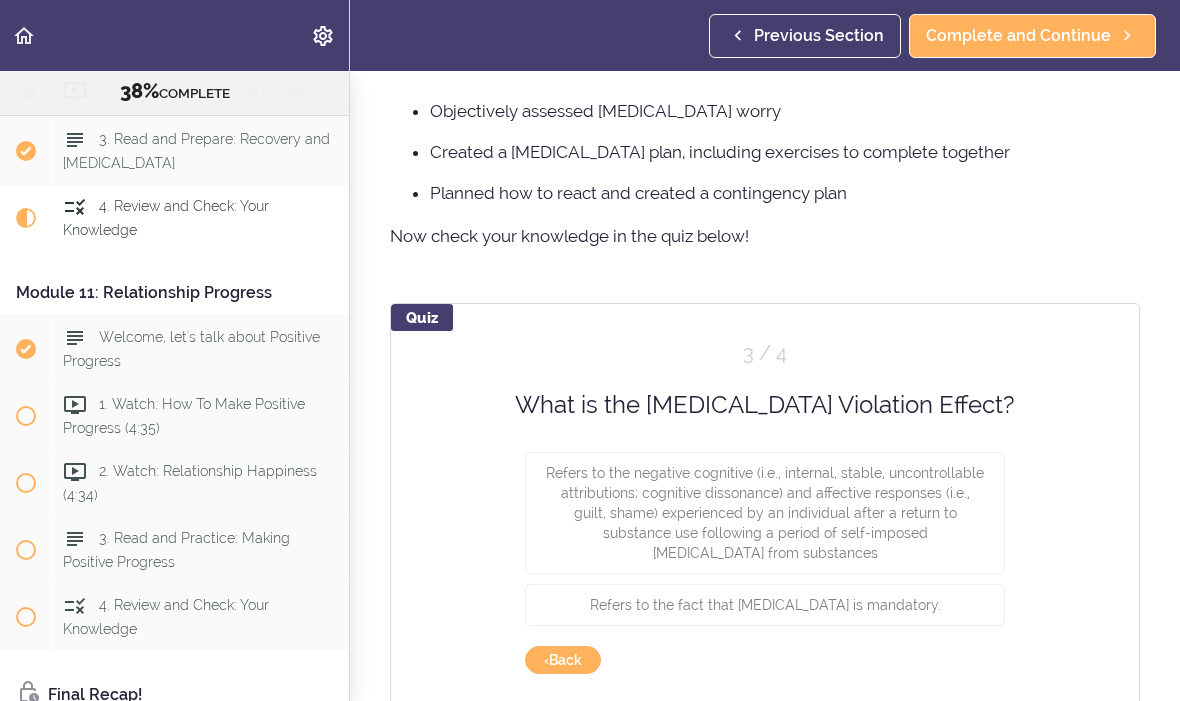 click on "Refers to the fact that [MEDICAL_DATA] is mandatory." at bounding box center (765, 605) 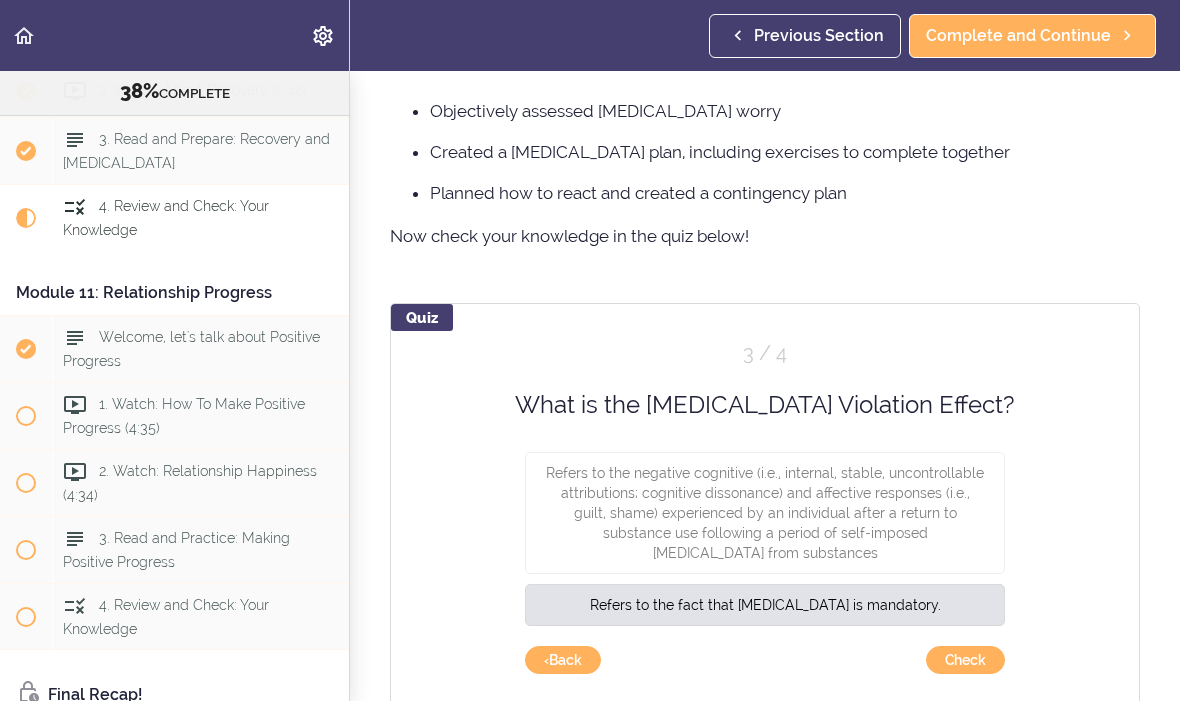 click on "Check" at bounding box center (965, 660) 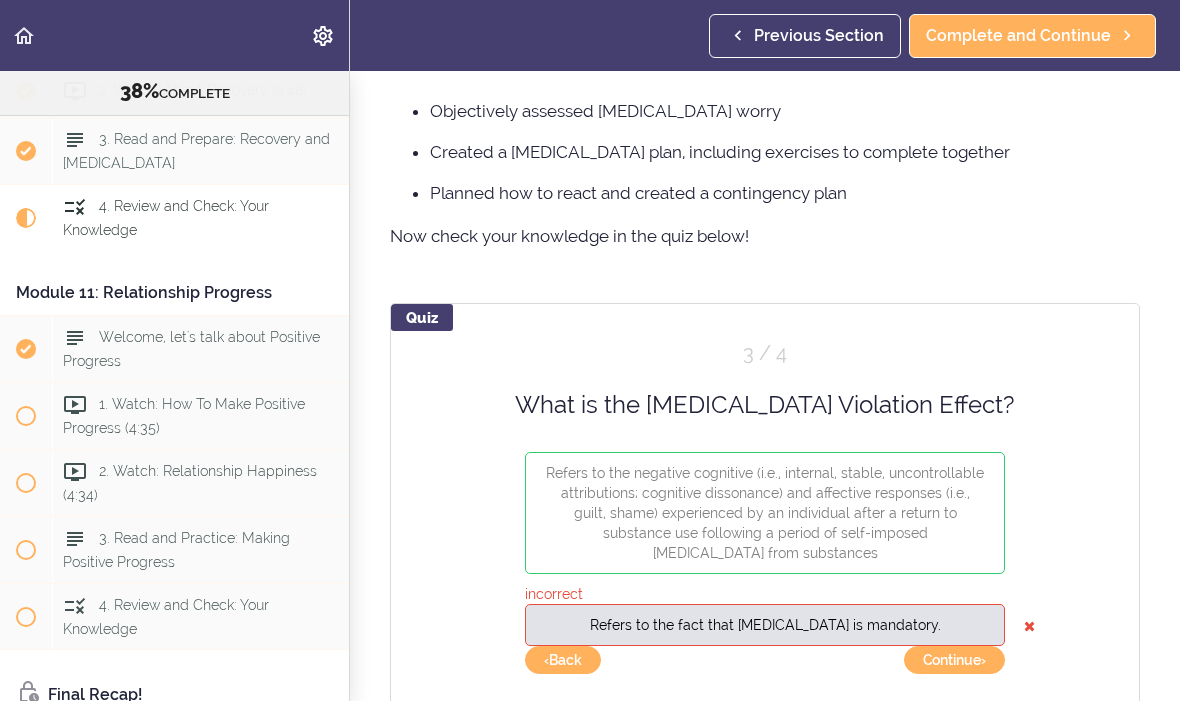 click on "Quiz 3 / 4 What is the [MEDICAL_DATA] Violation Effect? Refers to the negative cognitive (i.e., internal, stable, uncontrollable attributions; cognitive dissonance) and affective responses (i.e., guilt, shame) experienced by an individual after a return to substance use following a period of self-imposed [MEDICAL_DATA] from substances incorrect Refers to the fact that [MEDICAL_DATA] is mandatory. Check Continue  › ‹  Back" at bounding box center [765, 515] 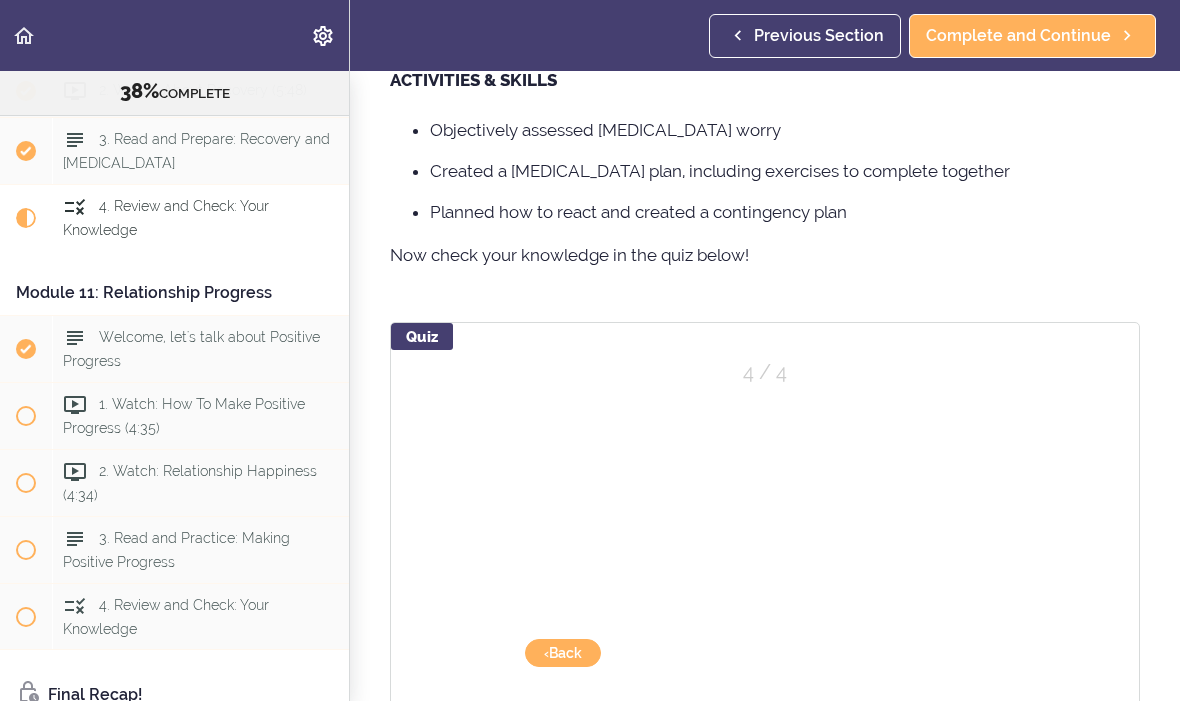 scroll, scrollTop: 434, scrollLeft: 0, axis: vertical 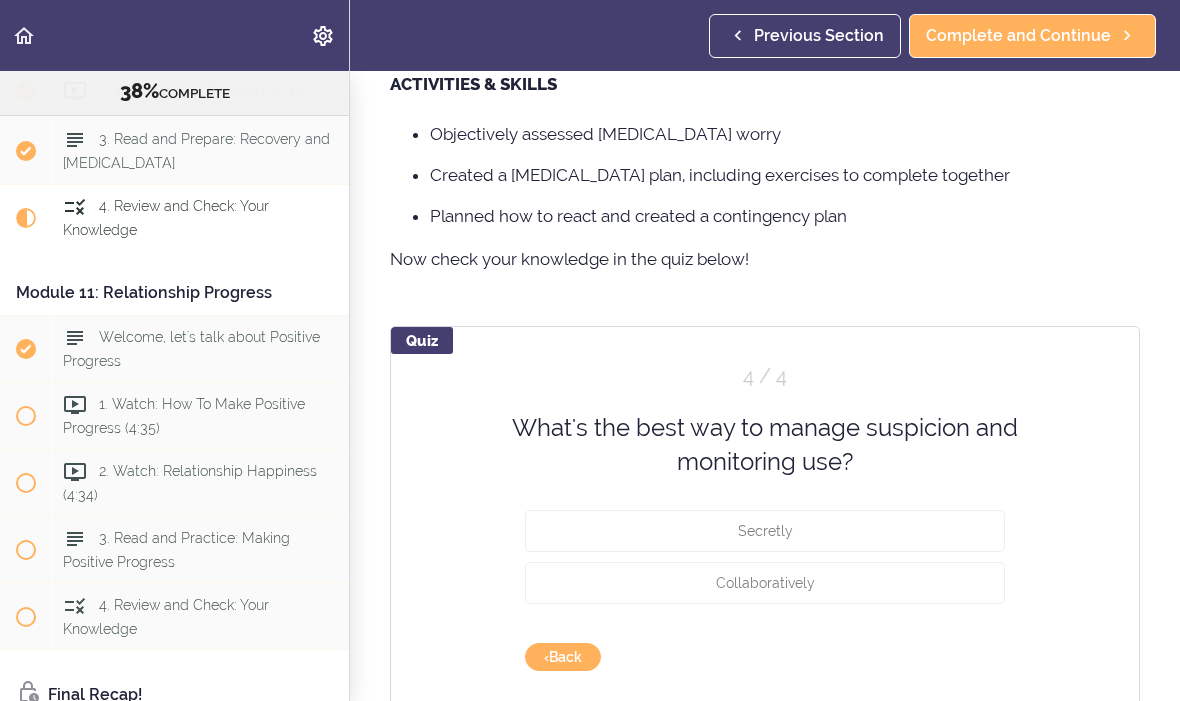 click on "Collaboratively" at bounding box center [765, 582] 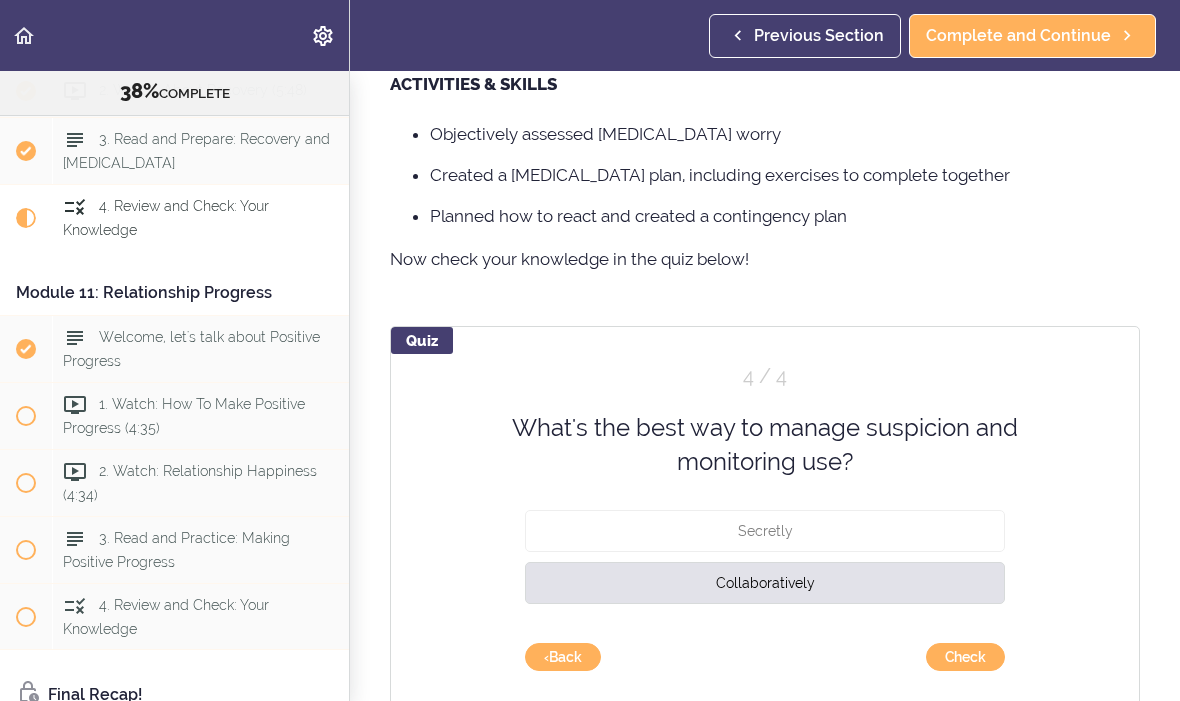 click on "Check" at bounding box center (965, 657) 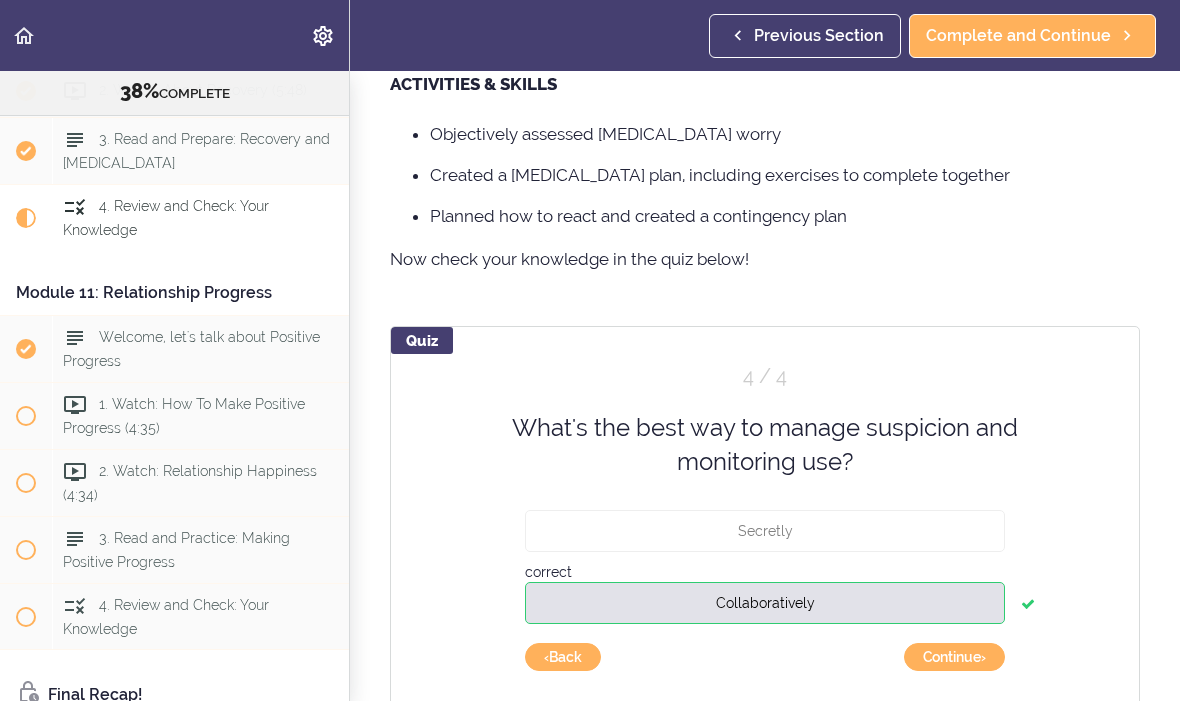 scroll, scrollTop: 434, scrollLeft: 0, axis: vertical 